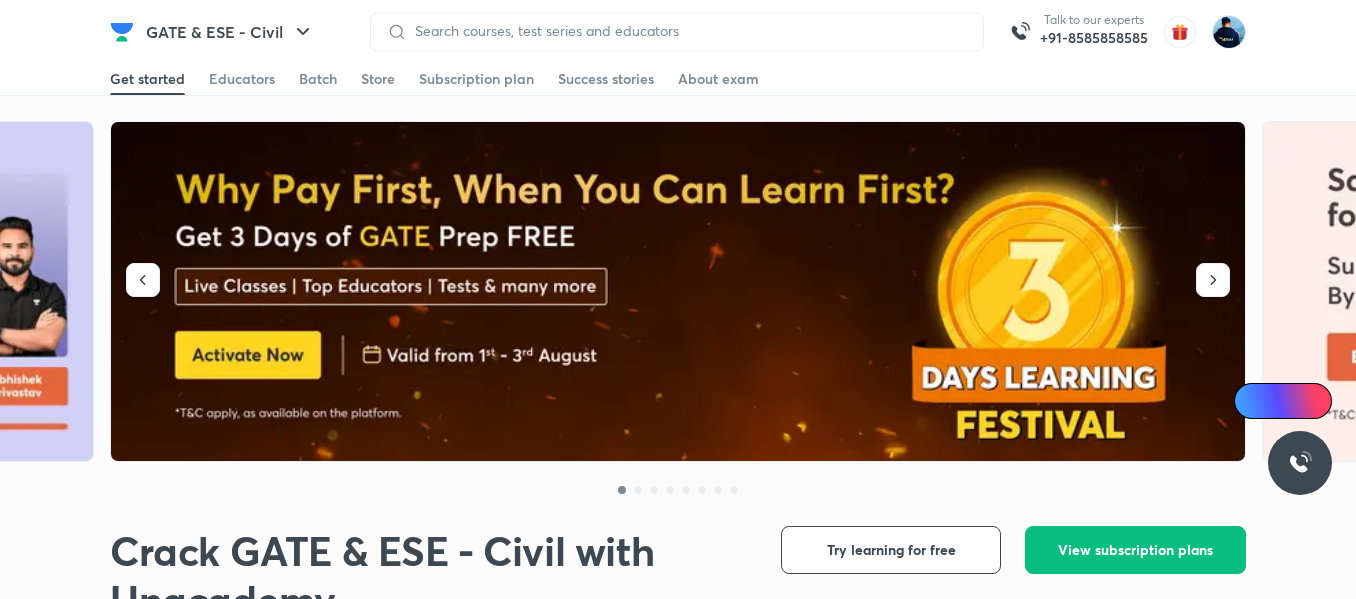 scroll, scrollTop: 0, scrollLeft: 0, axis: both 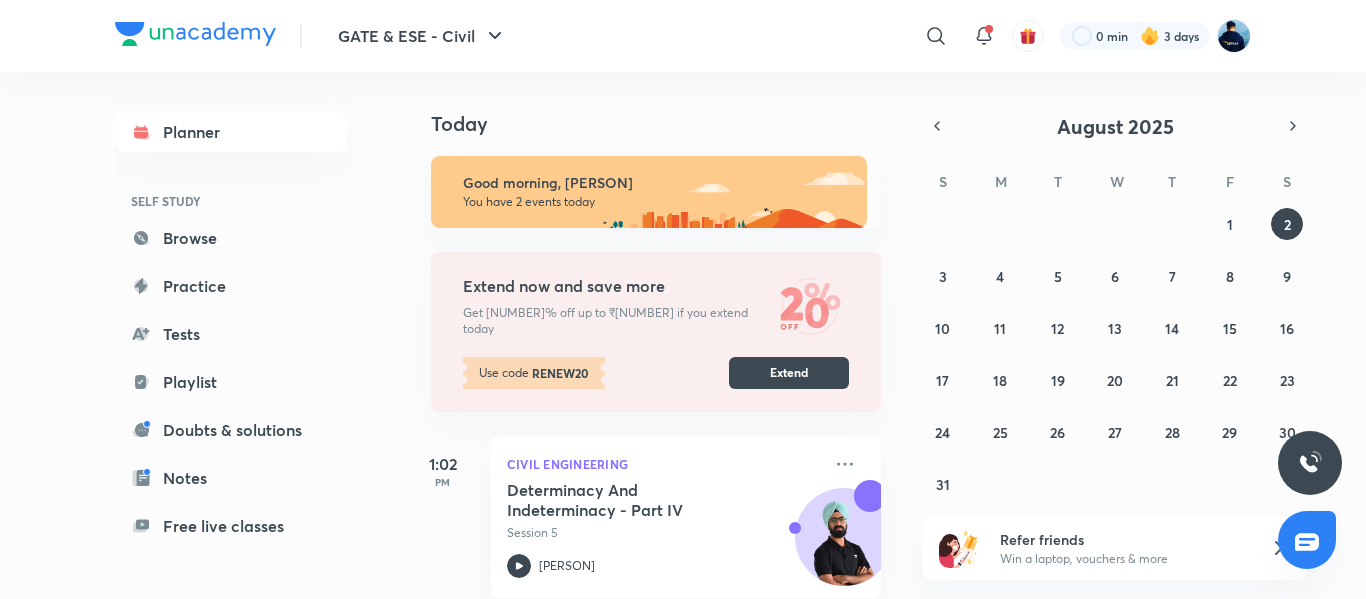 click on "Today" at bounding box center (666, 124) 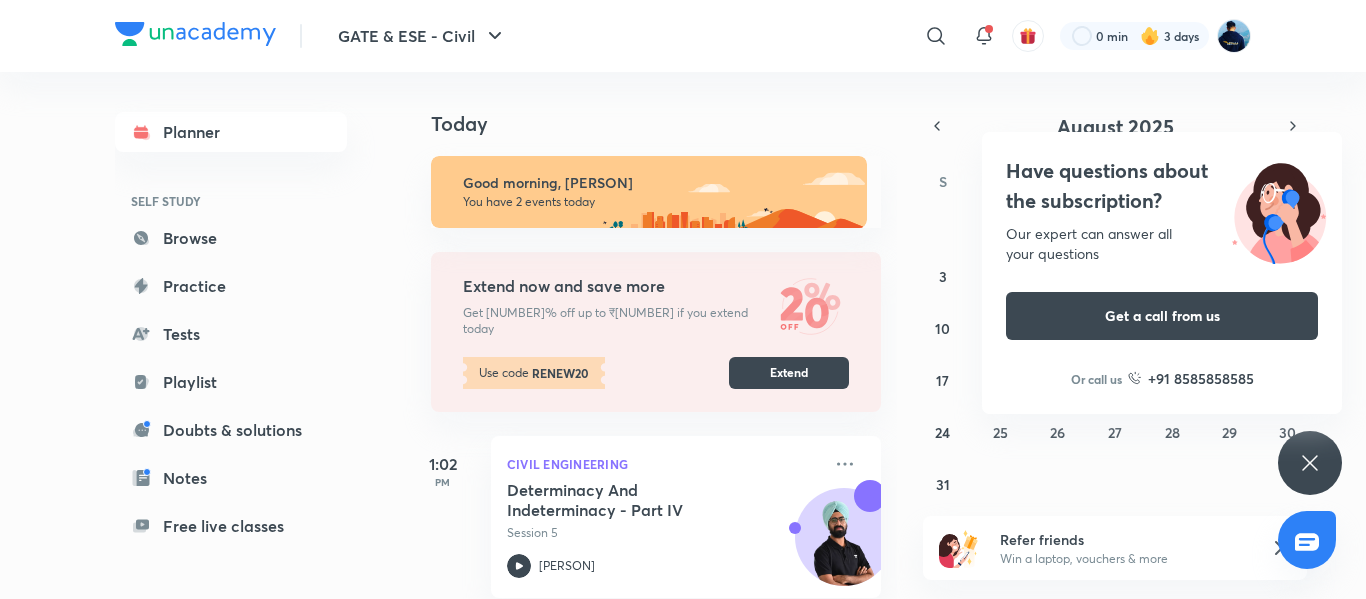 click on "GATE & ESE - Civil ​ 0 min 3 days" at bounding box center [683, 36] 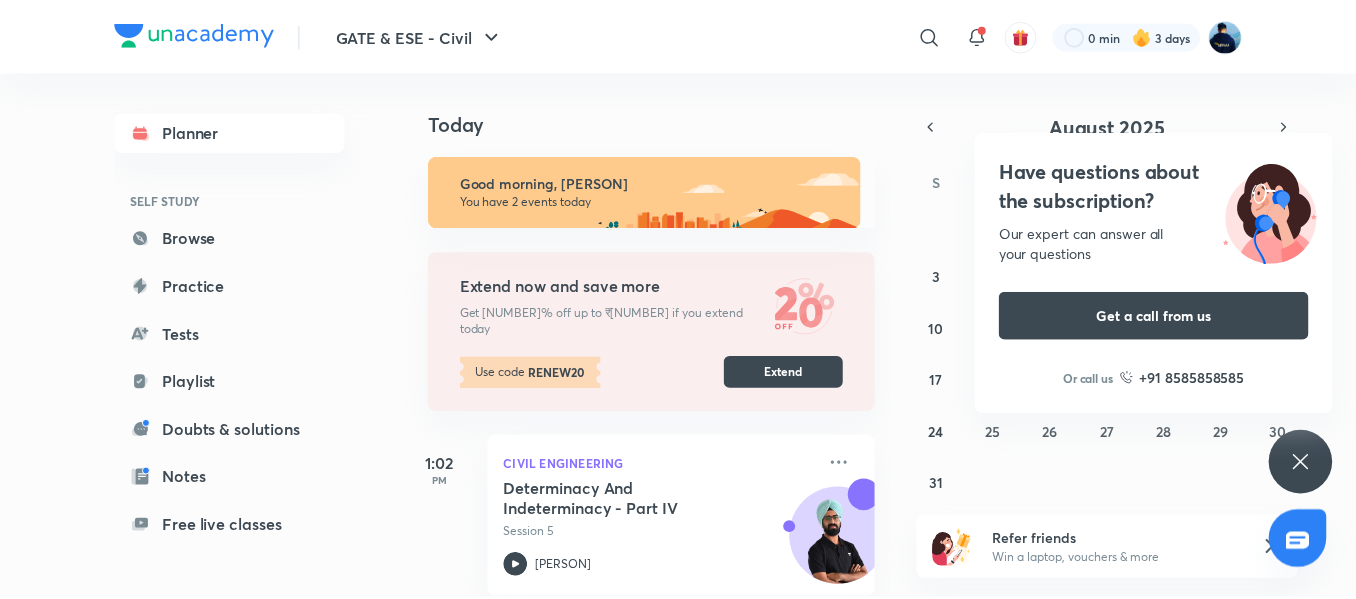 scroll, scrollTop: 216, scrollLeft: 0, axis: vertical 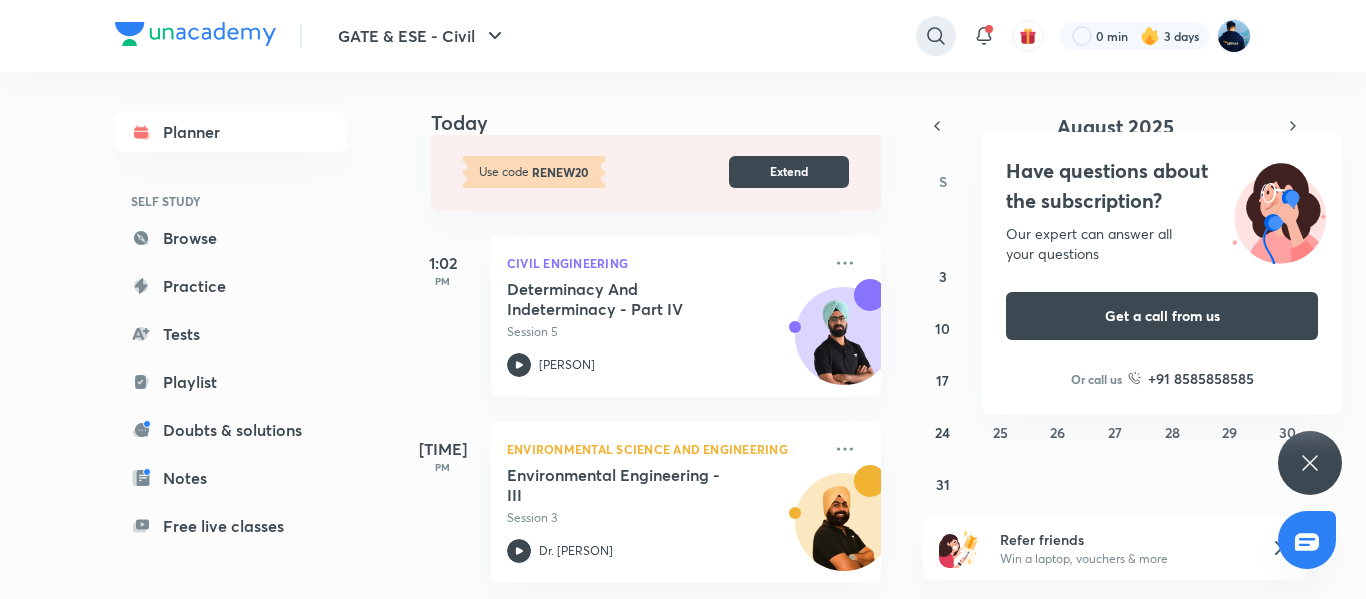 click 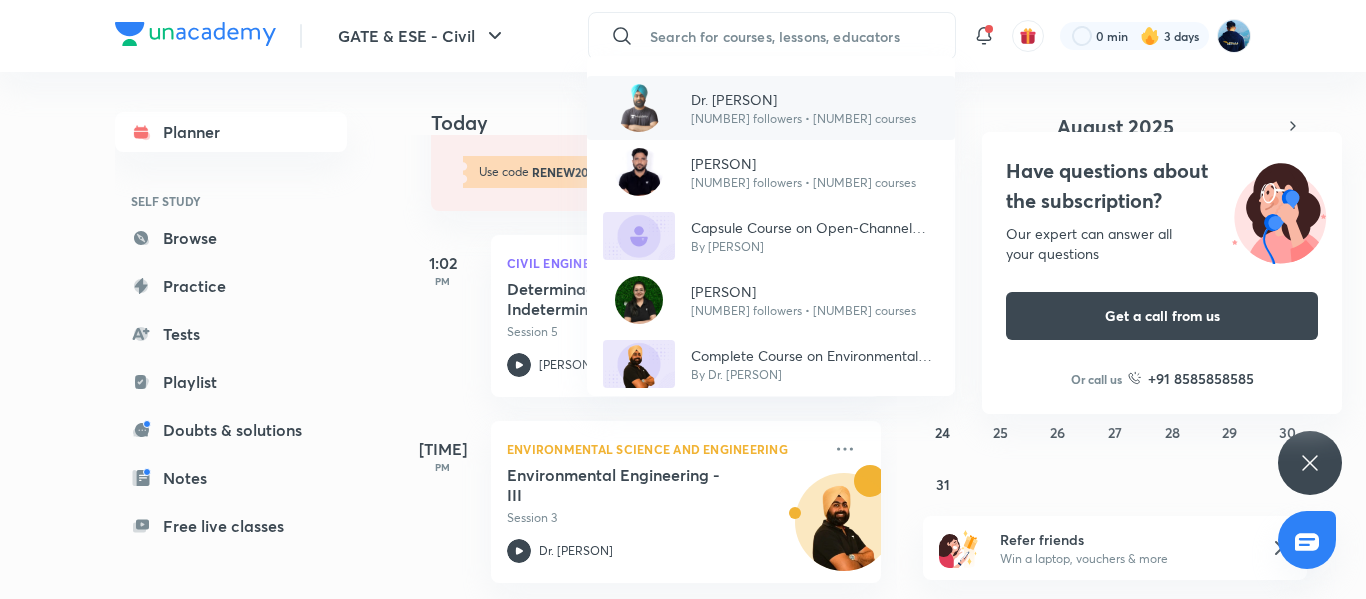 click on "Dr. [LAST] [LAST]" at bounding box center [803, 99] 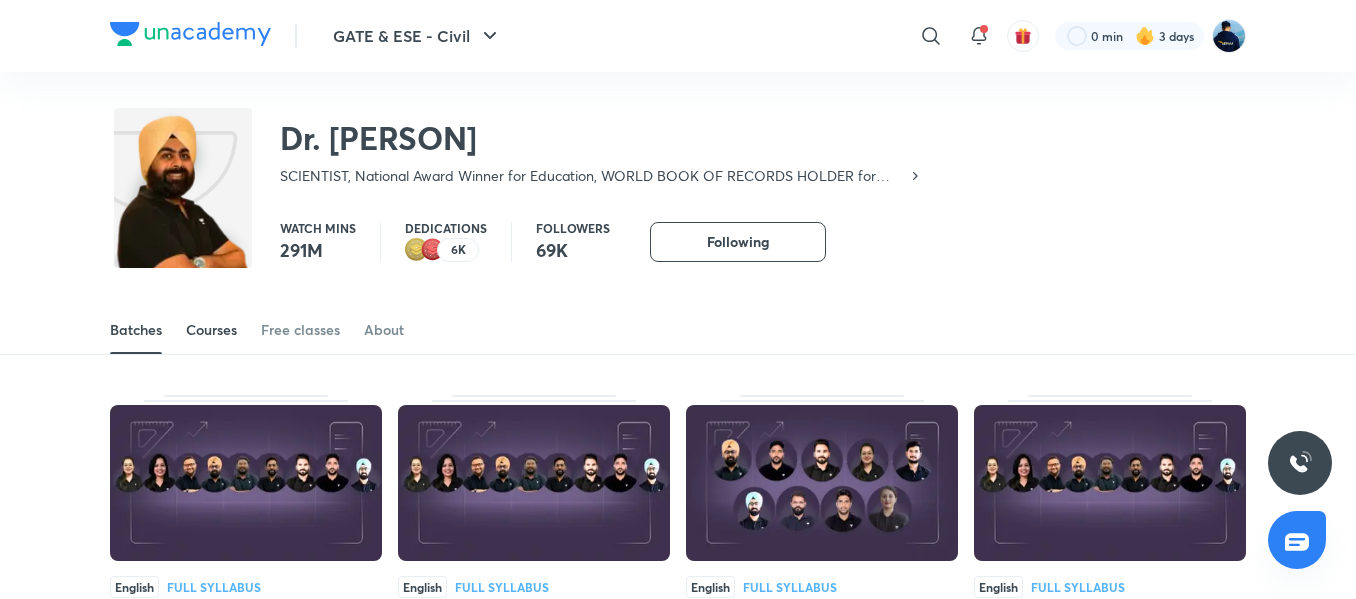 click on "Courses" at bounding box center (211, 330) 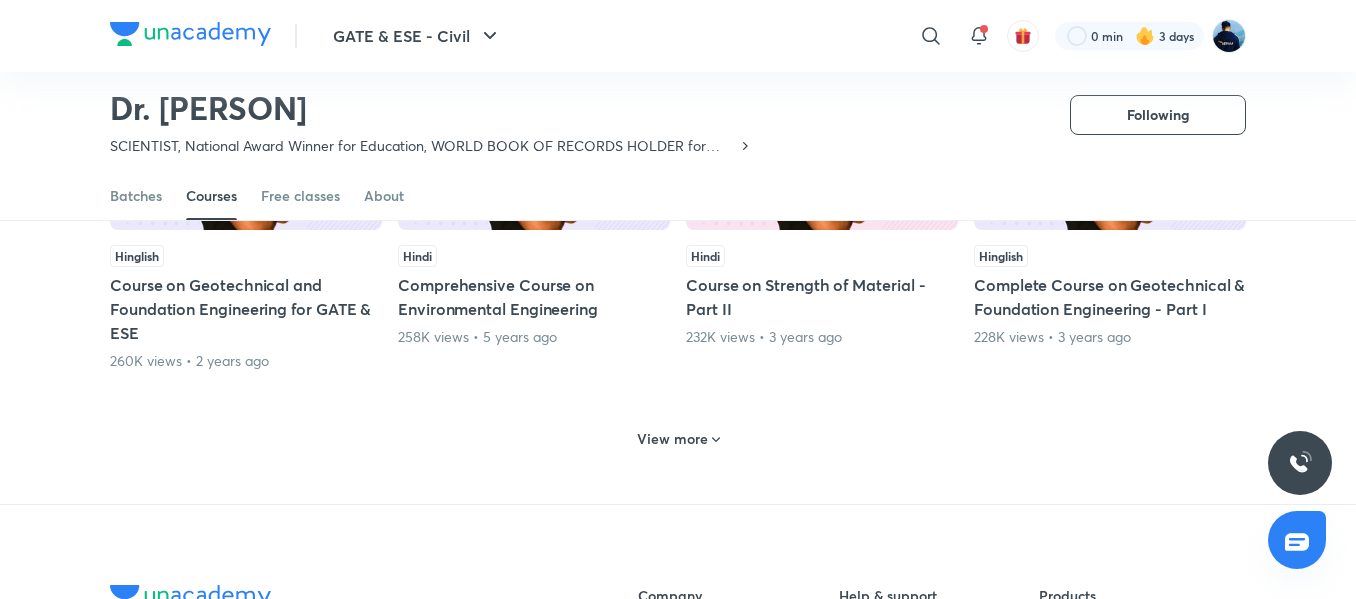 scroll, scrollTop: 992, scrollLeft: 0, axis: vertical 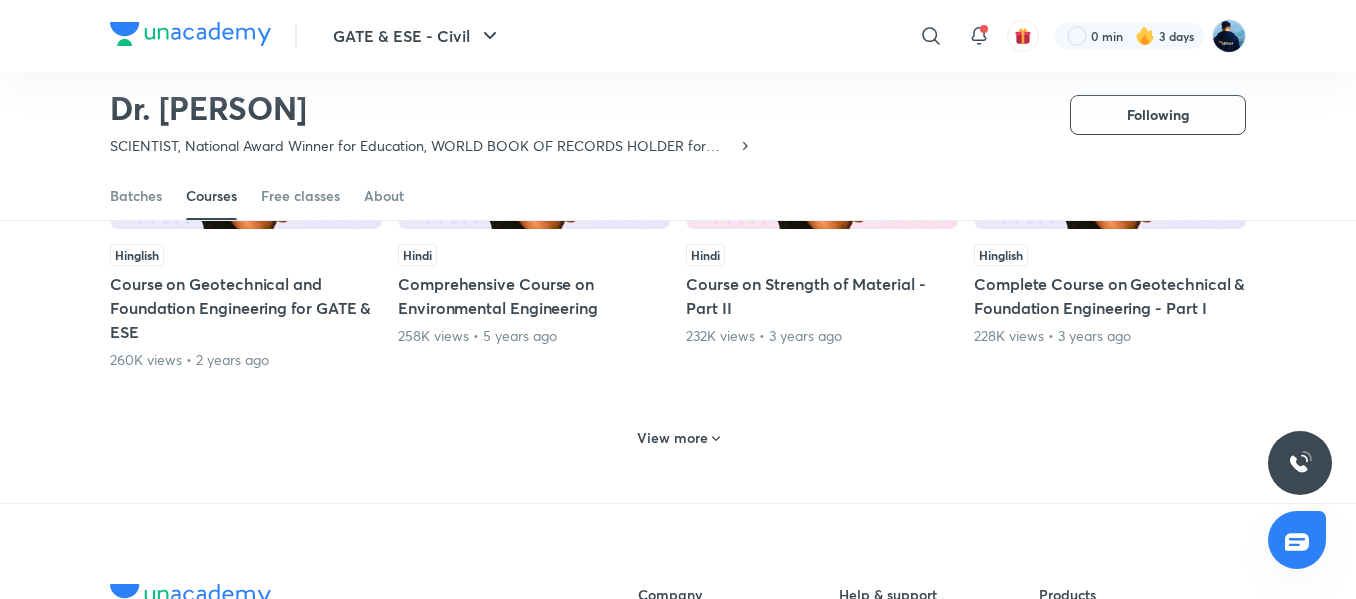click on "View more" at bounding box center [672, 438] 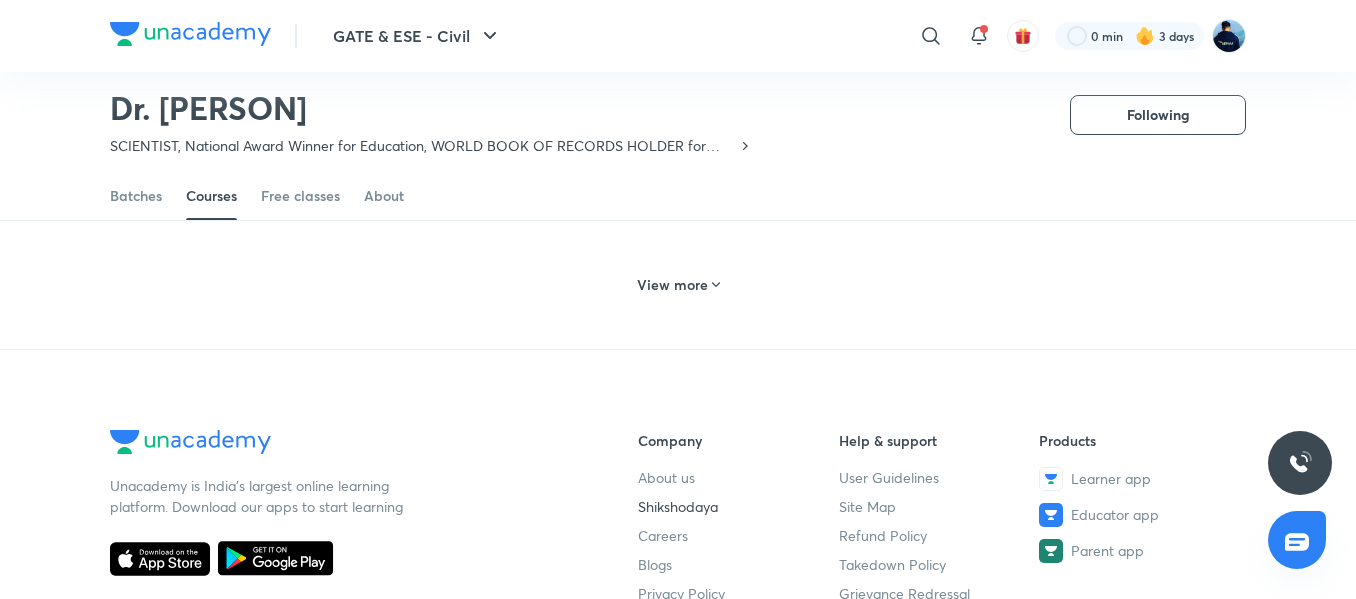 scroll, scrollTop: 2049, scrollLeft: 0, axis: vertical 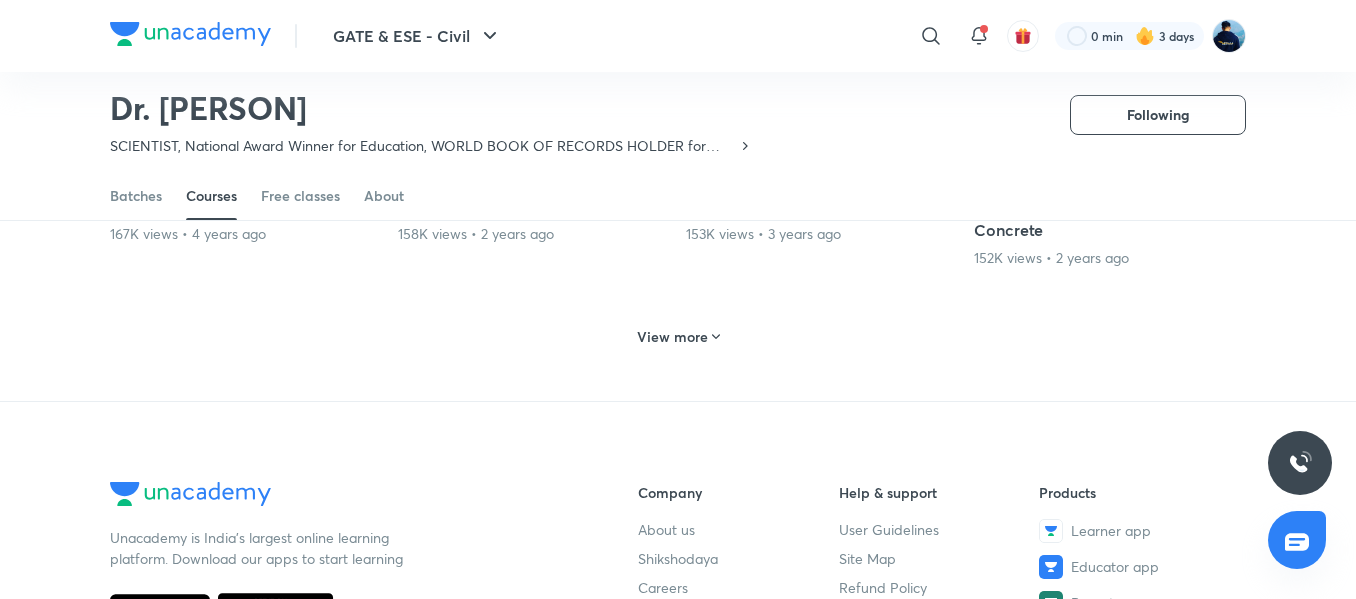 click on "View more" at bounding box center (672, 337) 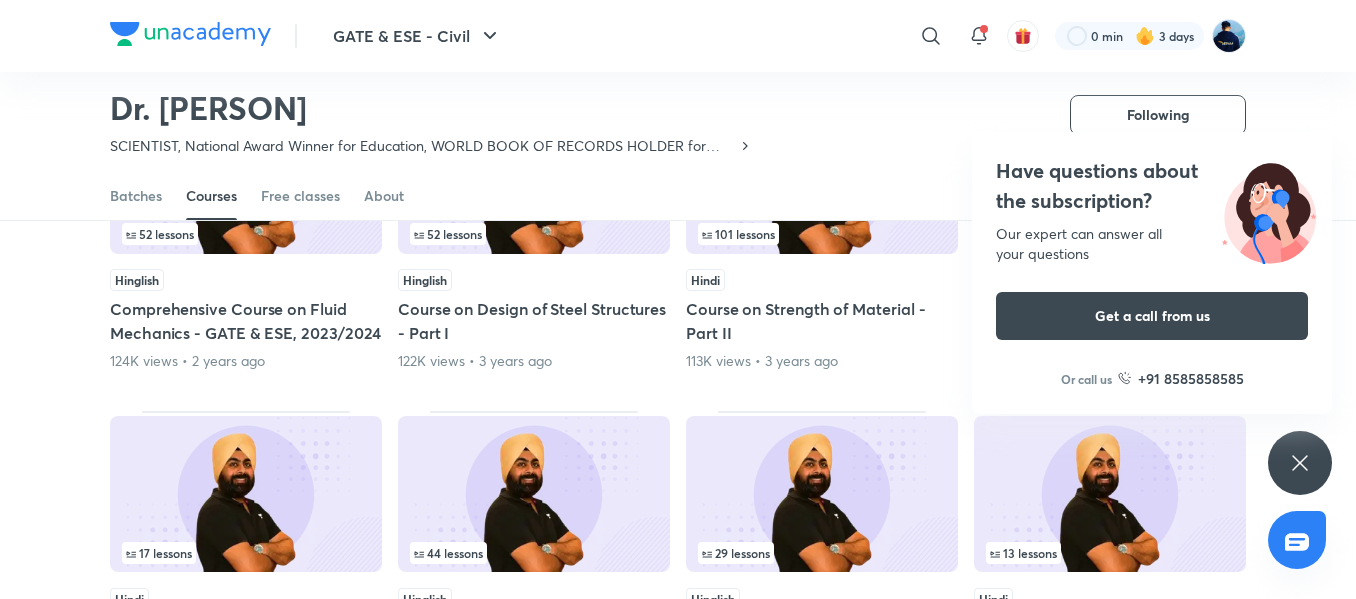 scroll, scrollTop: 2632, scrollLeft: 0, axis: vertical 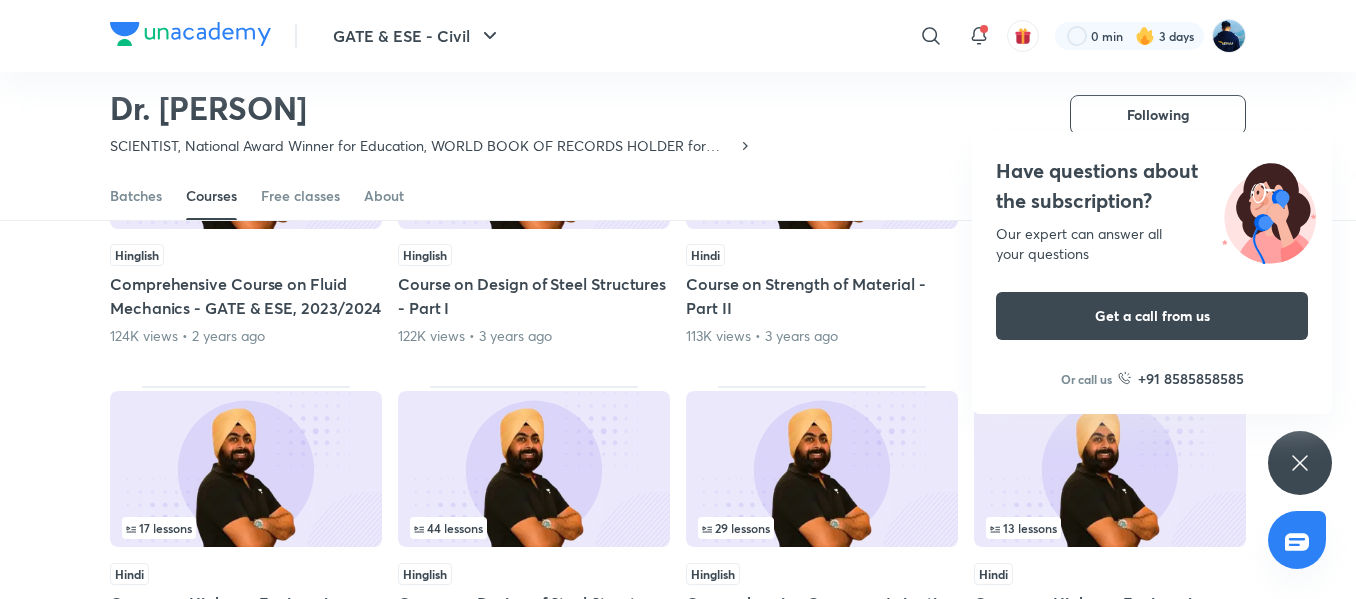 drag, startPoint x: 581, startPoint y: 430, endPoint x: 840, endPoint y: 158, distance: 375.5862 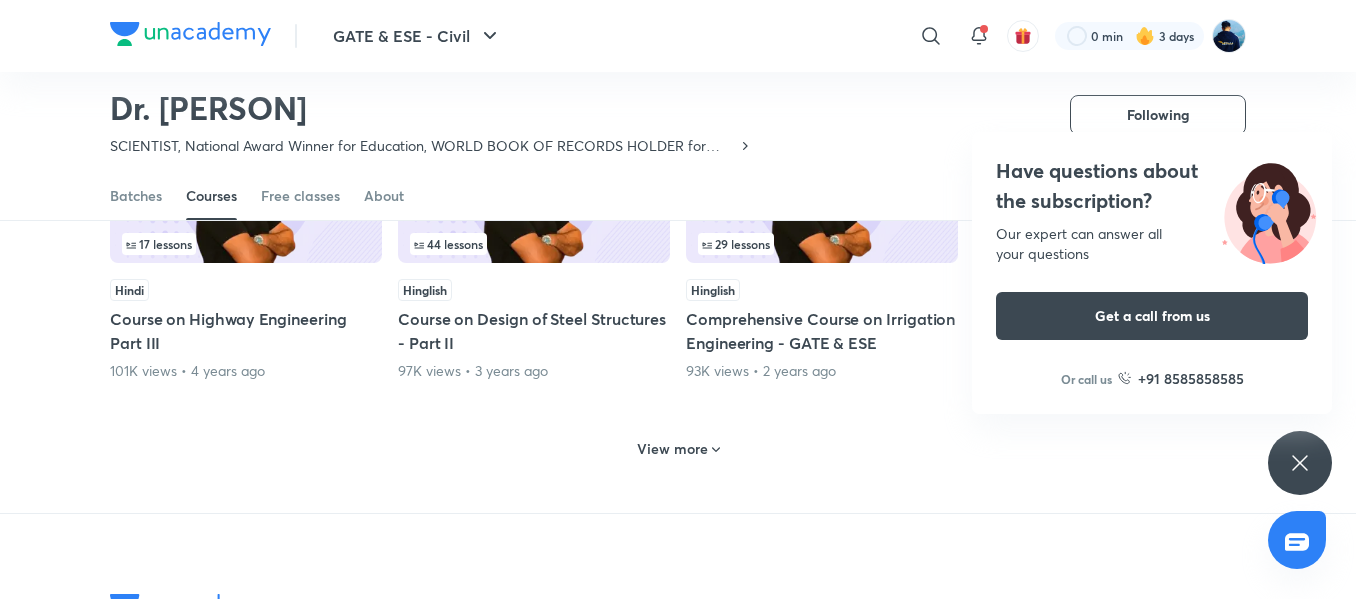 scroll, scrollTop: 2920, scrollLeft: 0, axis: vertical 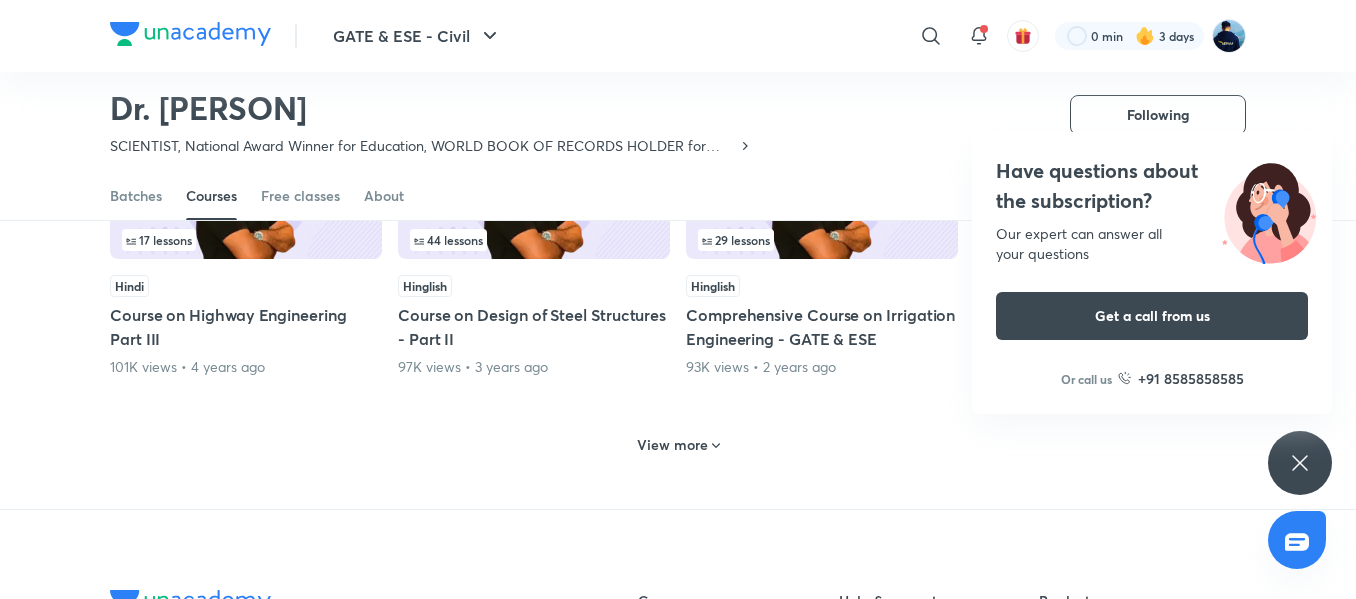 click on "View more" at bounding box center [672, 445] 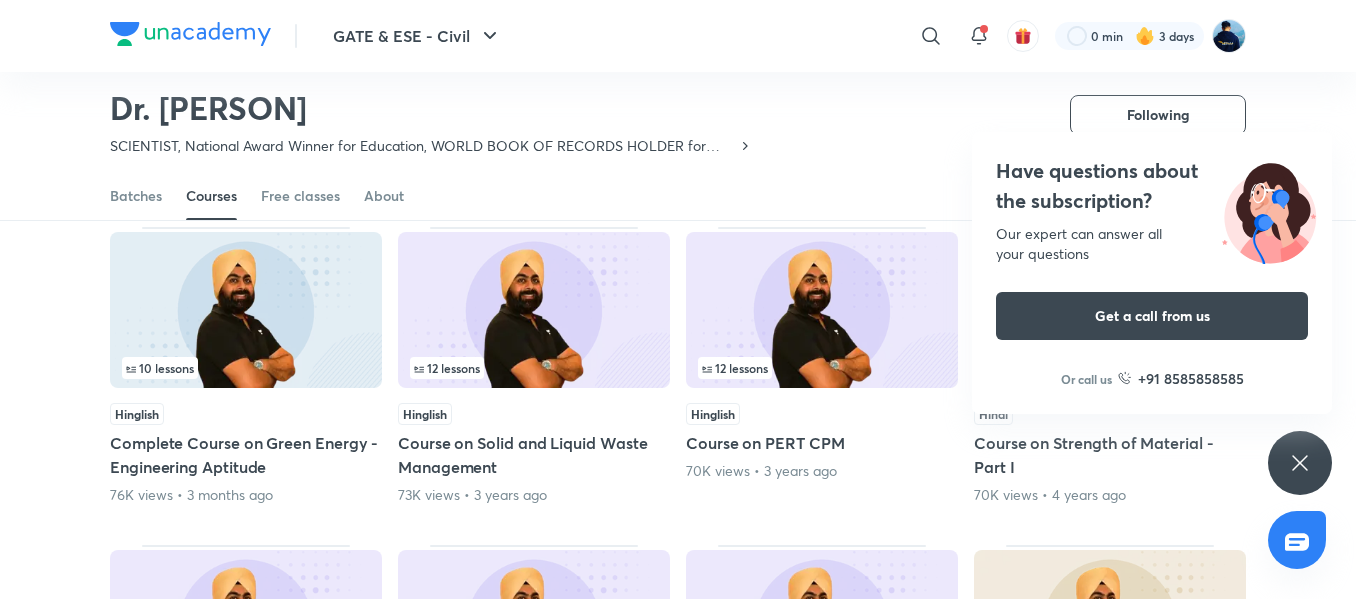 scroll, scrollTop: 3433, scrollLeft: 0, axis: vertical 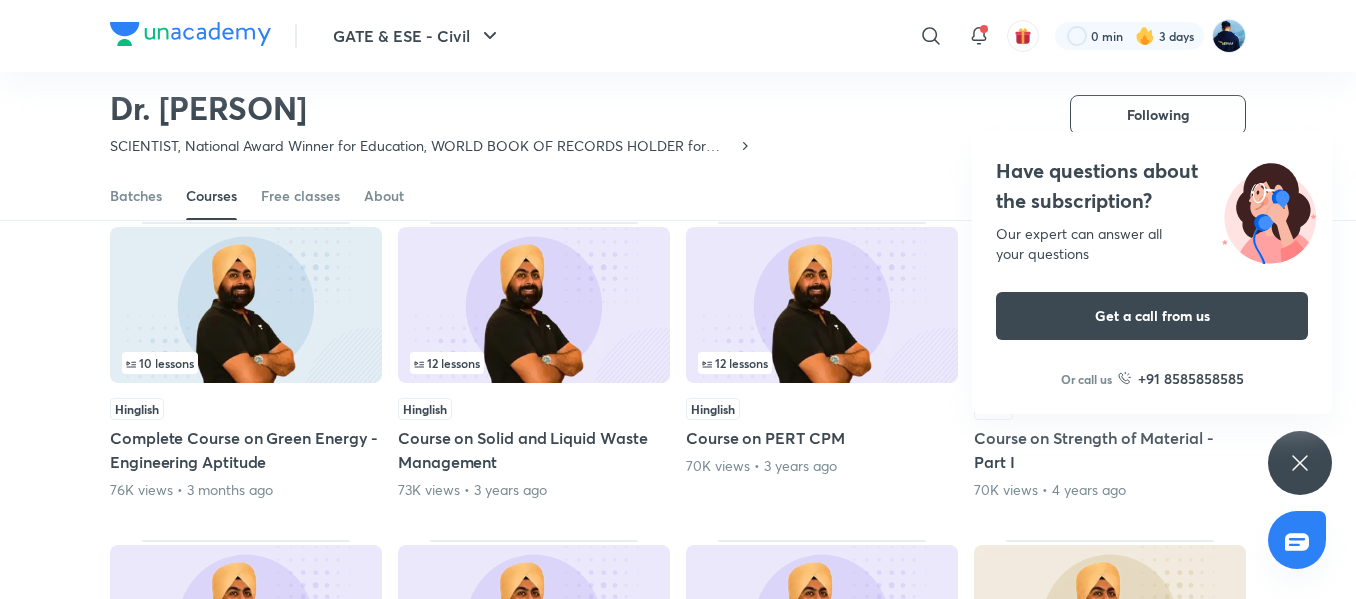 click on "12   lessons" at bounding box center (534, 363) 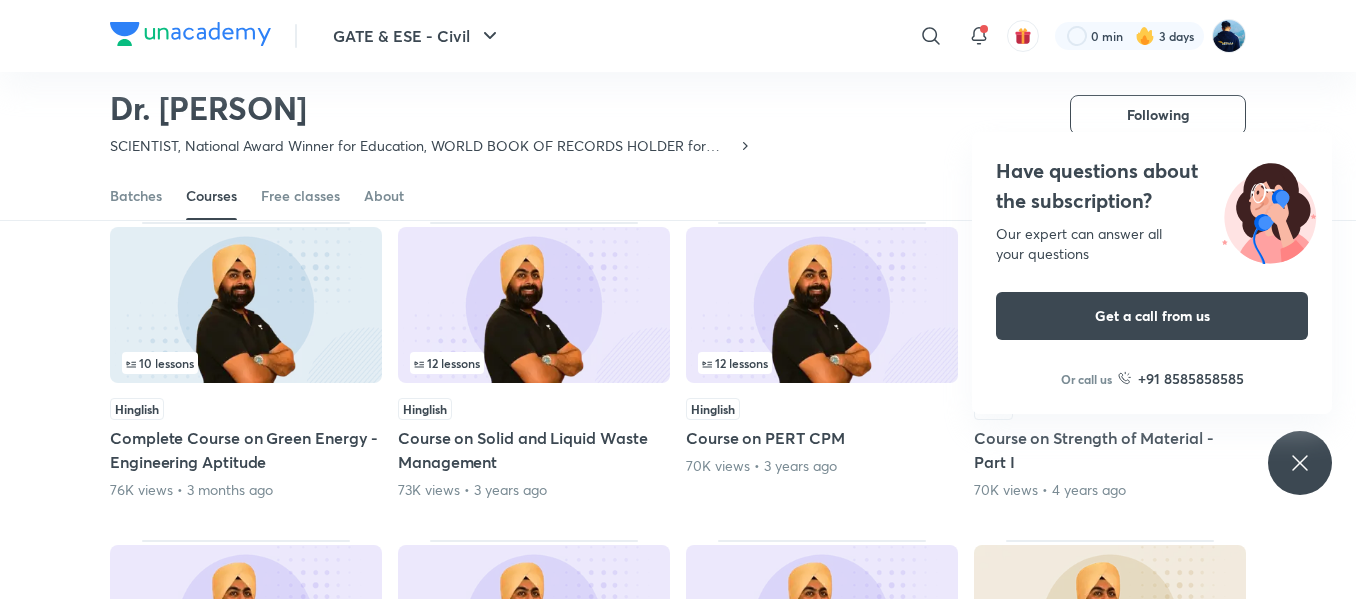 click on "12   lessons" at bounding box center (534, 363) 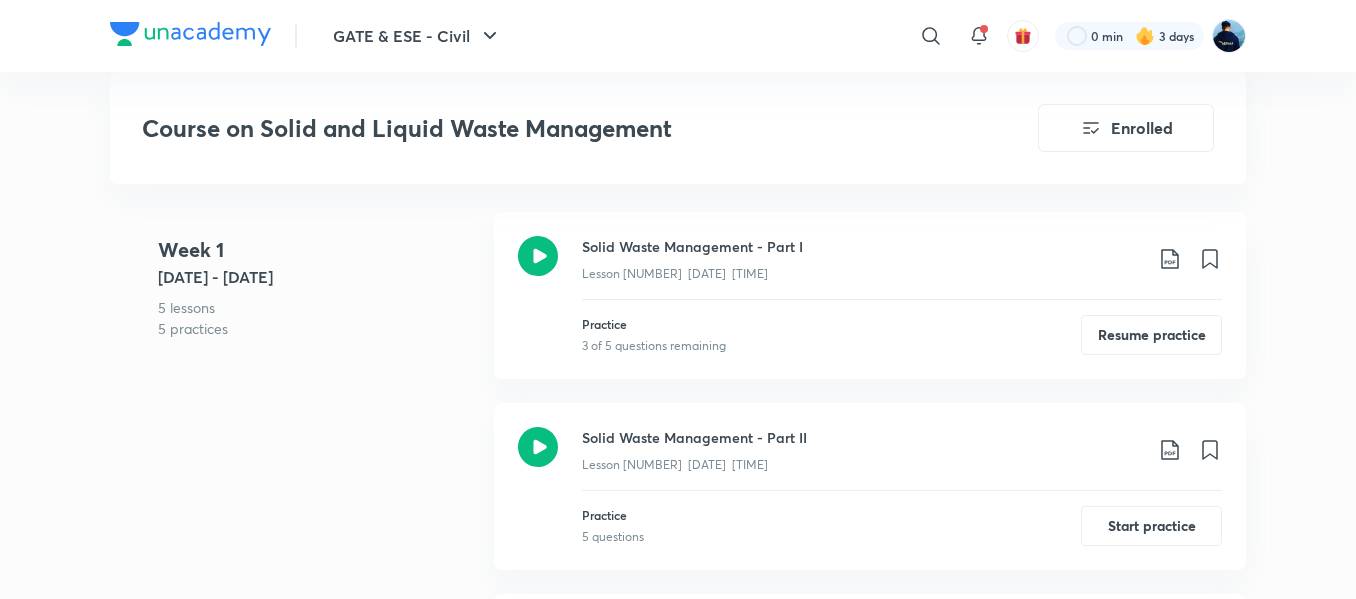 scroll, scrollTop: 1264, scrollLeft: 0, axis: vertical 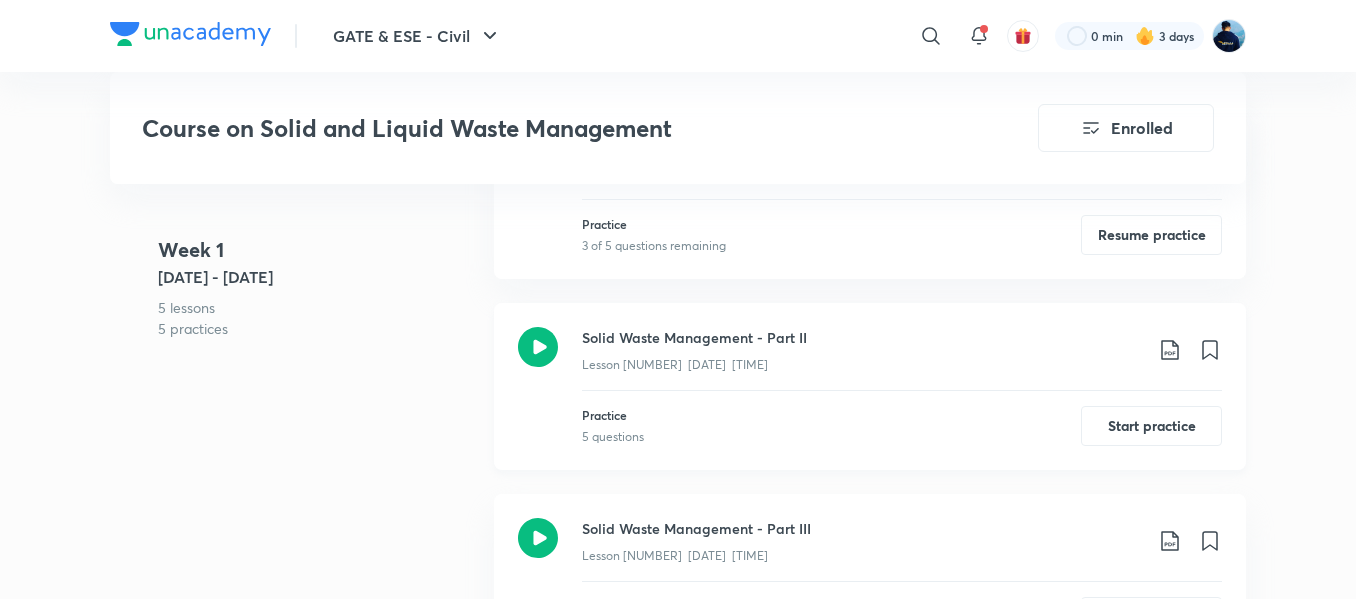 click 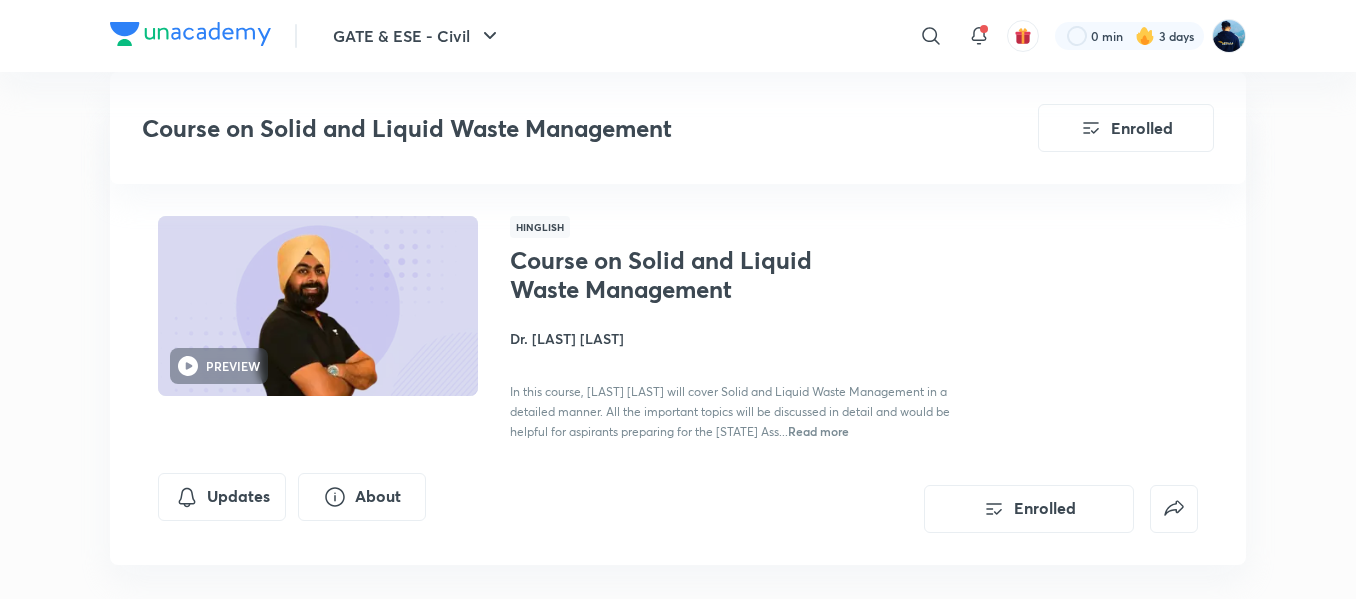 scroll, scrollTop: 1264, scrollLeft: 0, axis: vertical 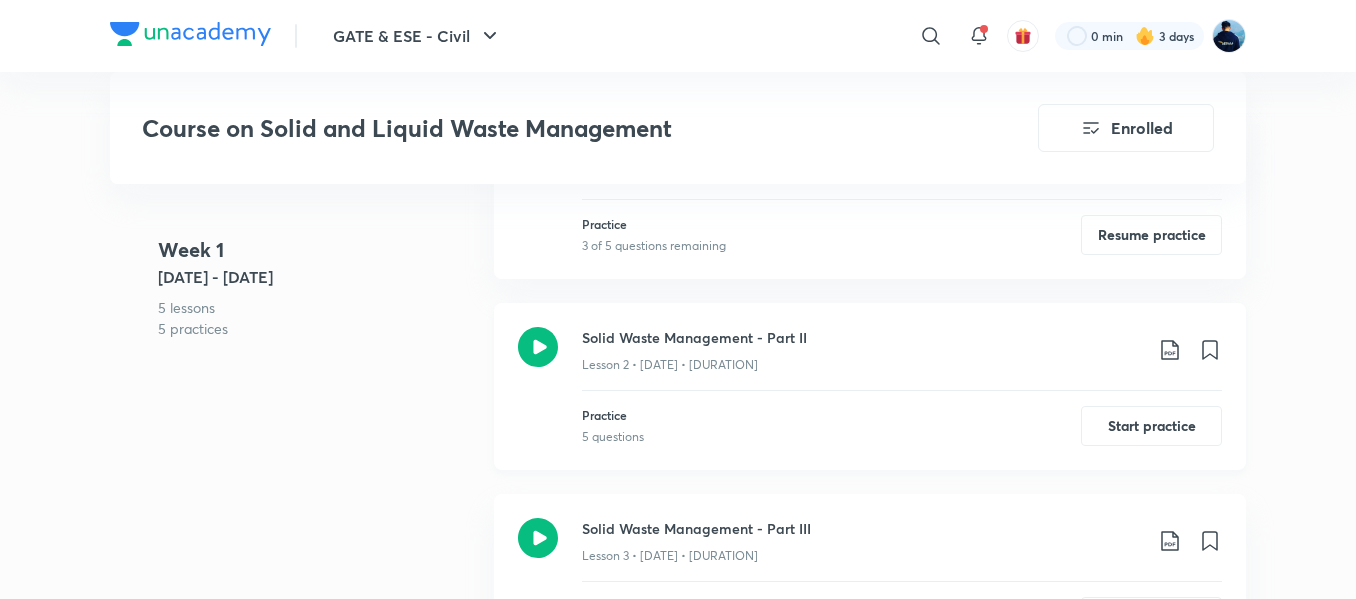 click 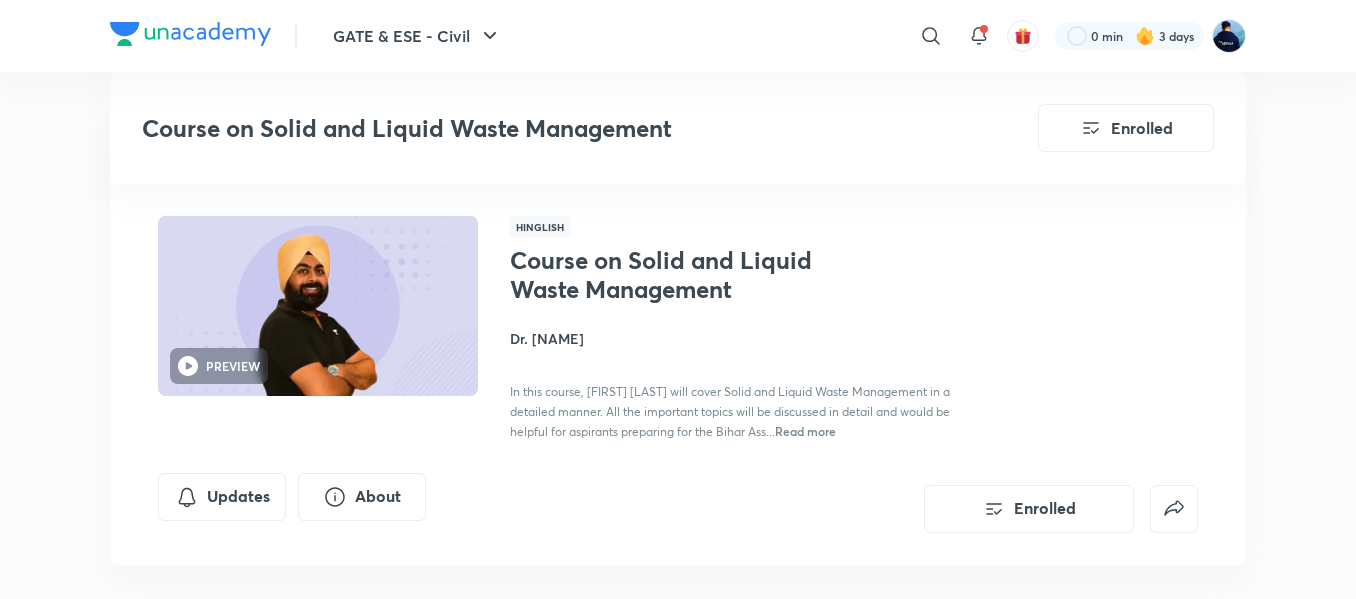 scroll, scrollTop: 1264, scrollLeft: 0, axis: vertical 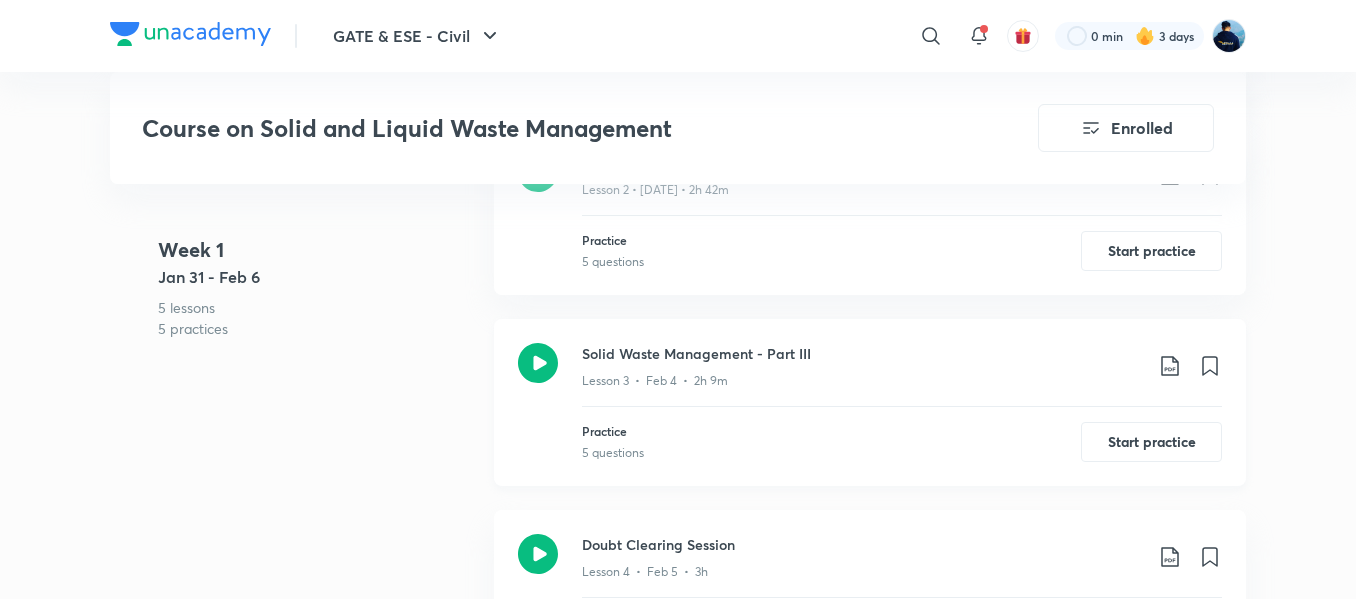 click at bounding box center (538, 402) 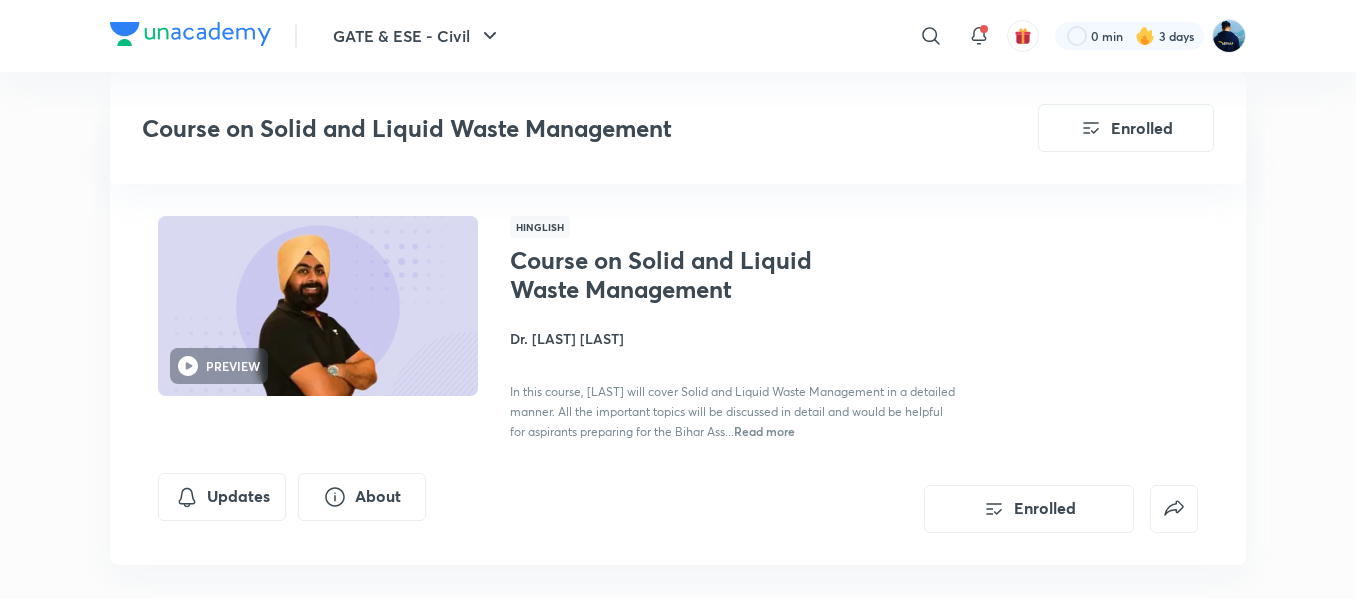 scroll, scrollTop: 1439, scrollLeft: 0, axis: vertical 